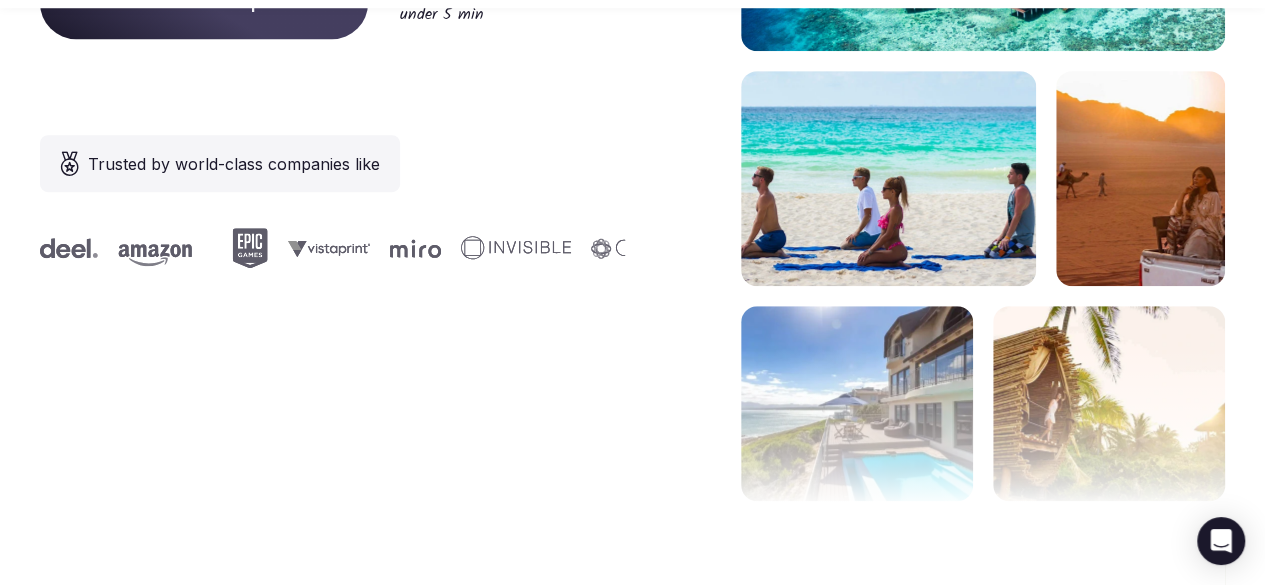 scroll, scrollTop: 500, scrollLeft: 0, axis: vertical 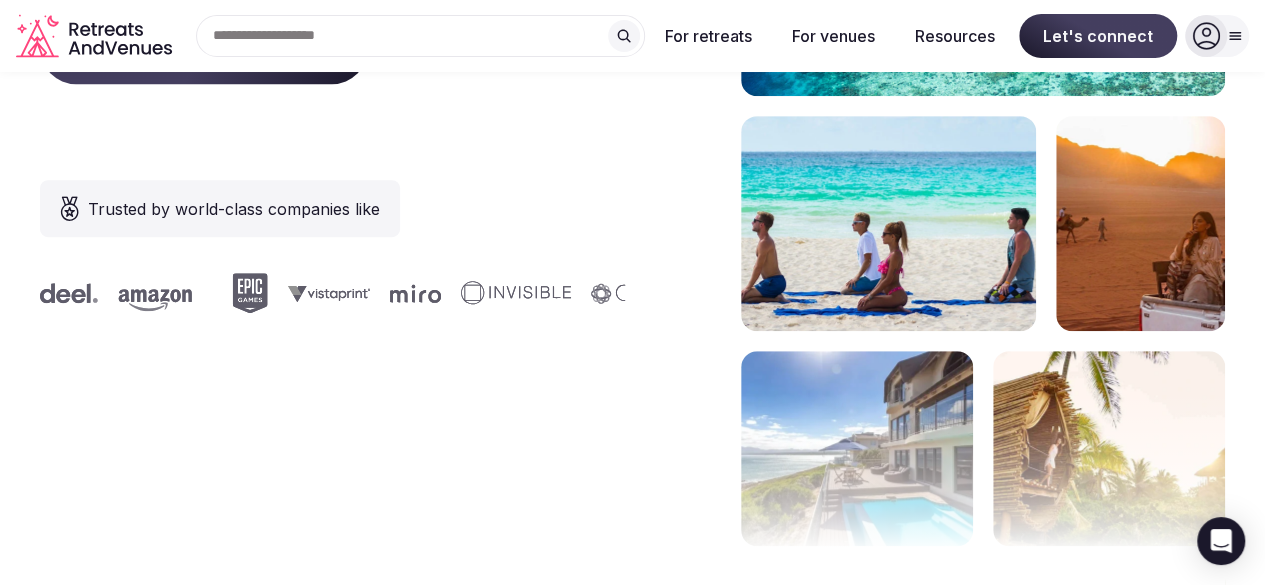 click on "Get matched with top venues" at bounding box center (204, 48) 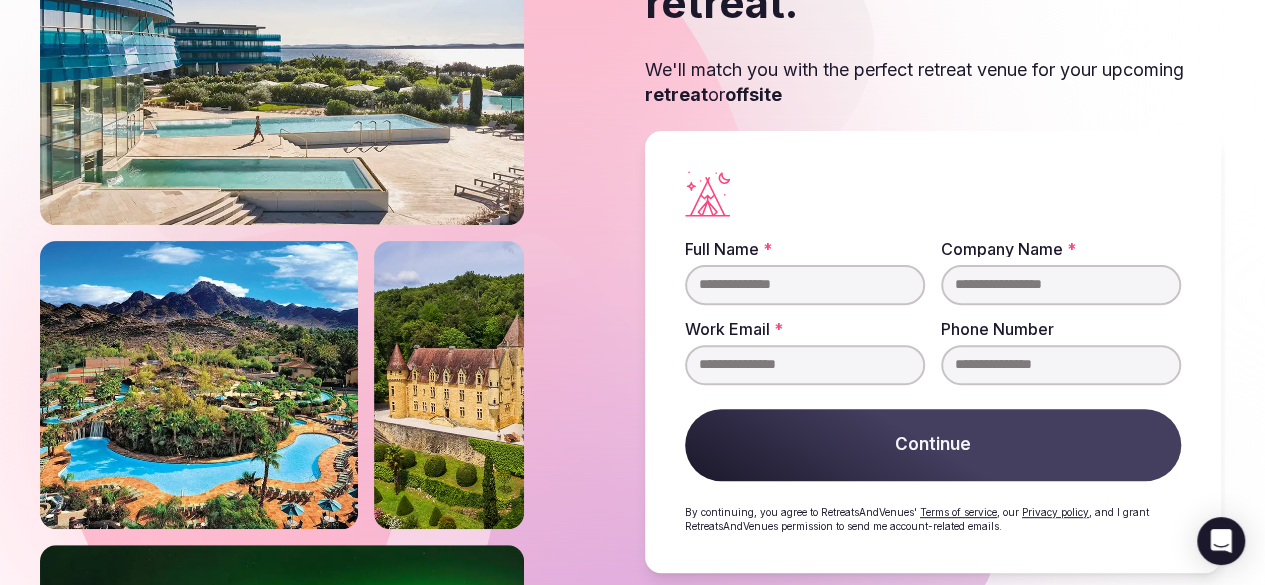 scroll, scrollTop: 200, scrollLeft: 0, axis: vertical 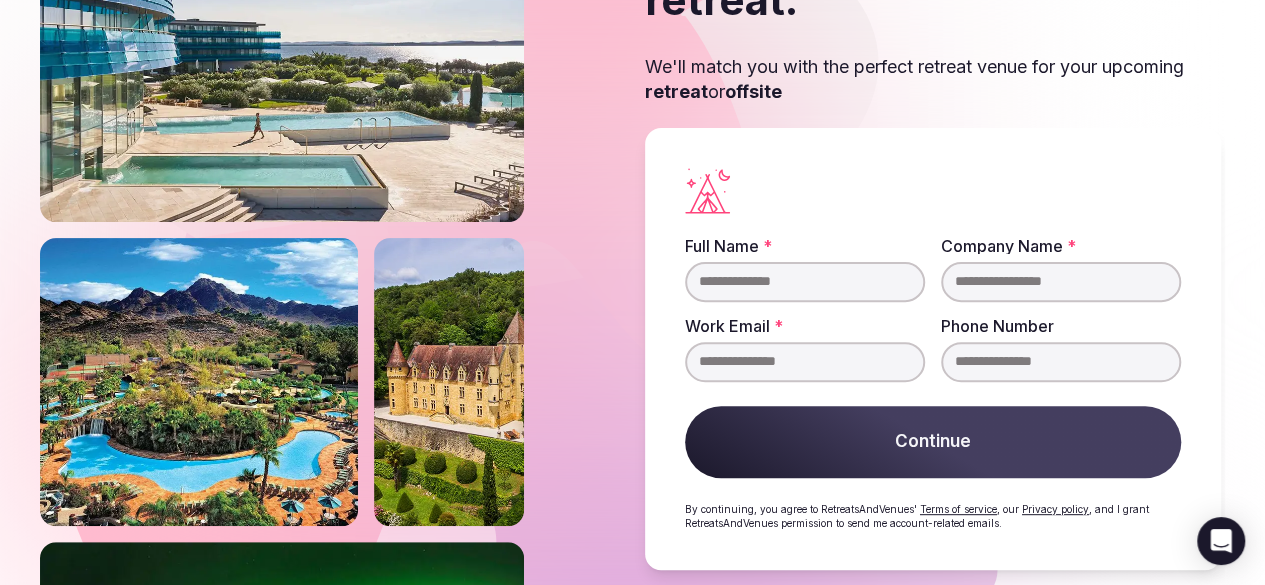 click on "Full Name *" at bounding box center [805, 282] 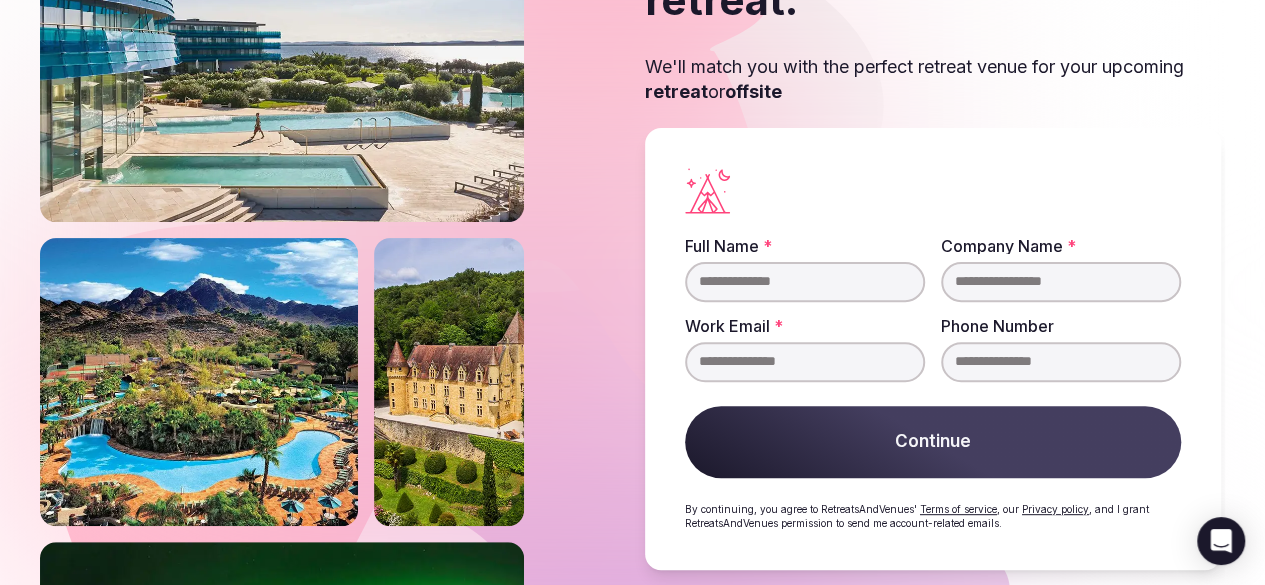 type on "*" 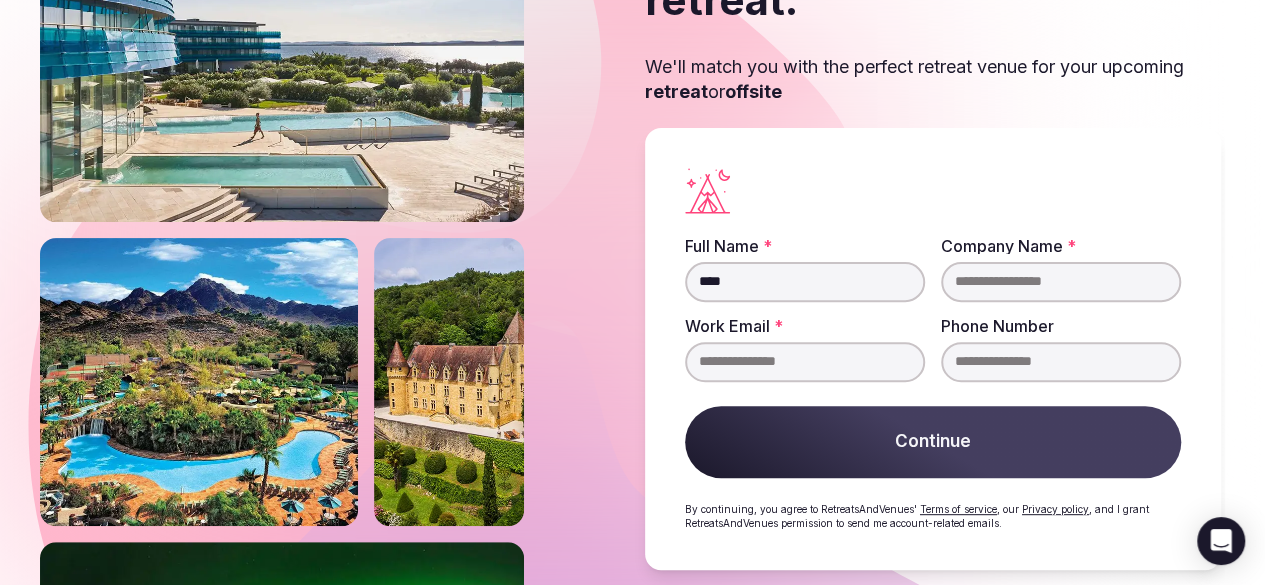 type on "****" 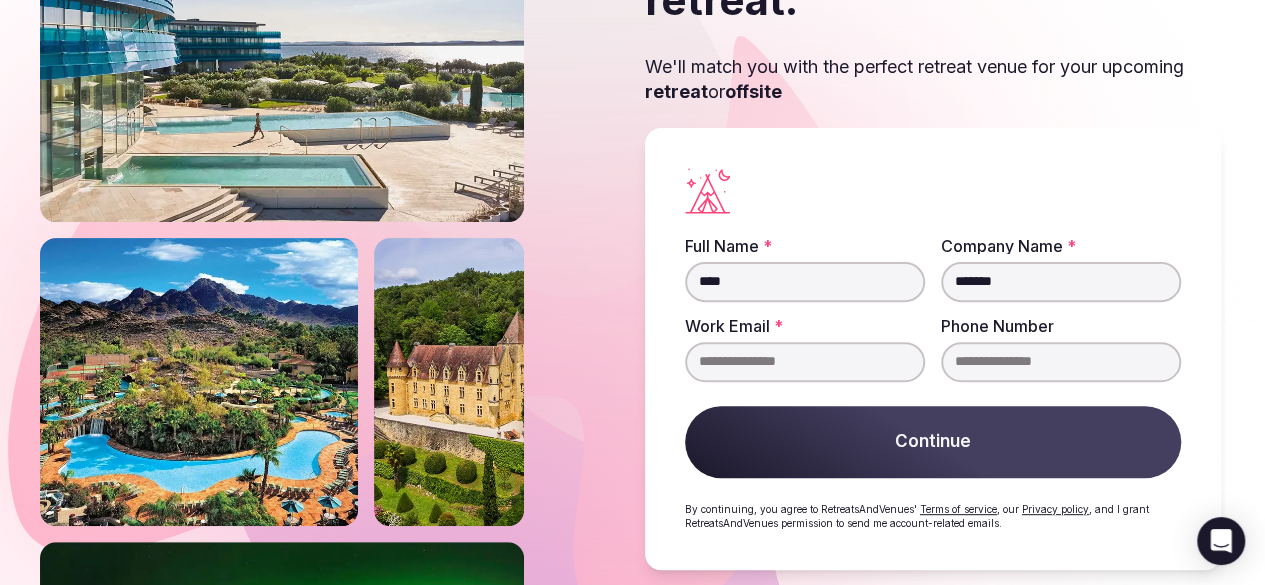 type on "*******" 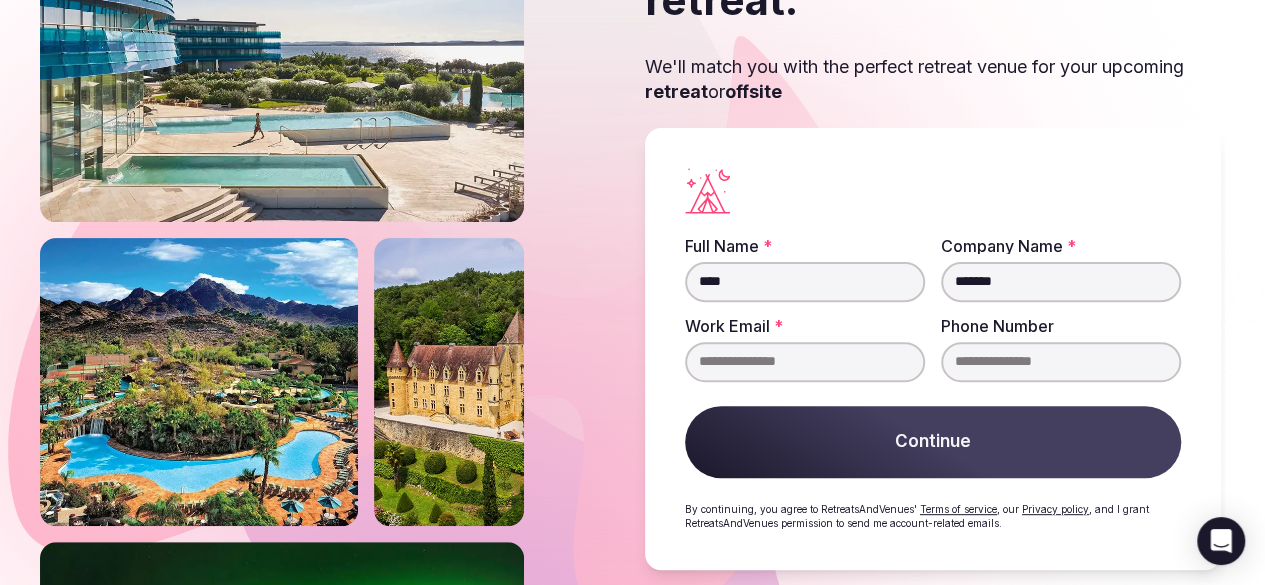 click on "Work Email *" at bounding box center [805, 362] 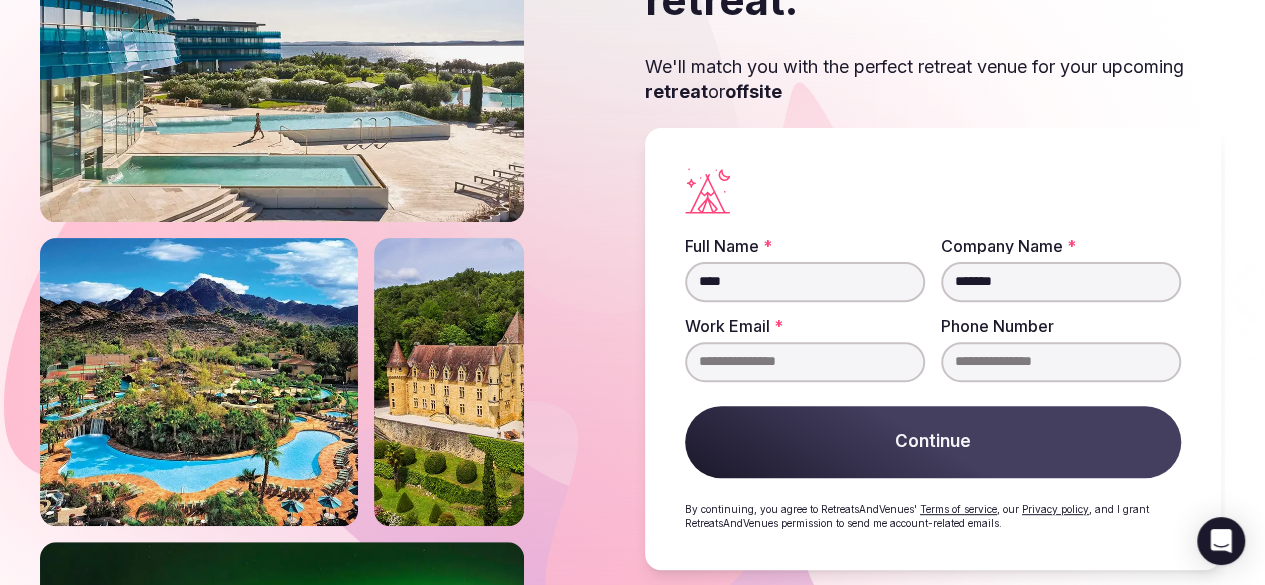 type on "*" 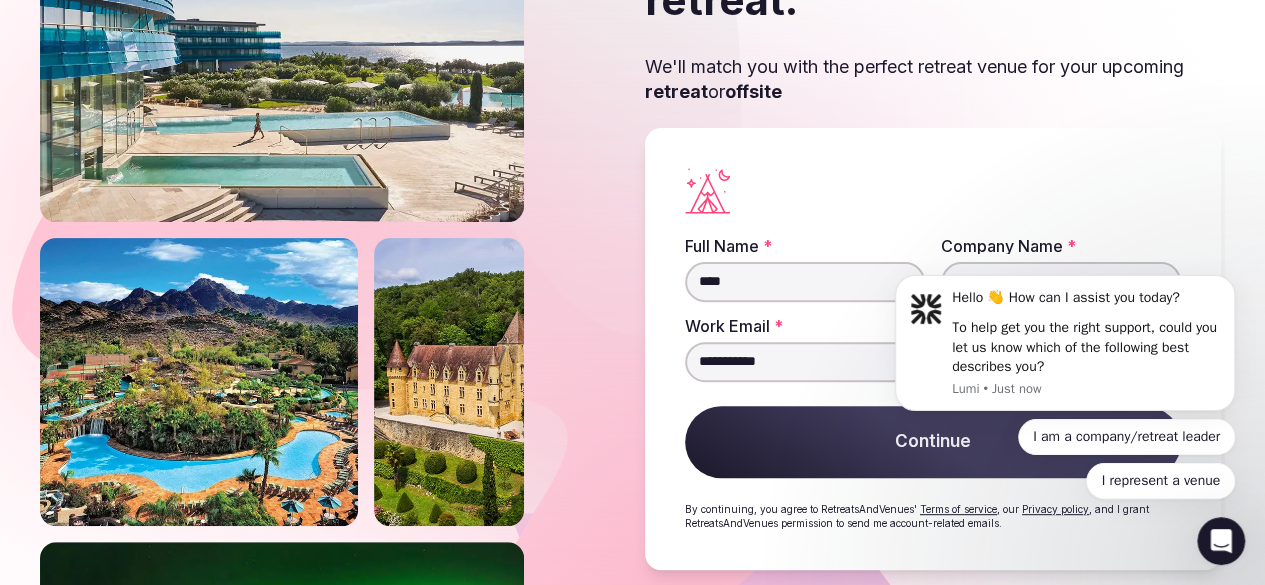 scroll, scrollTop: 0, scrollLeft: 0, axis: both 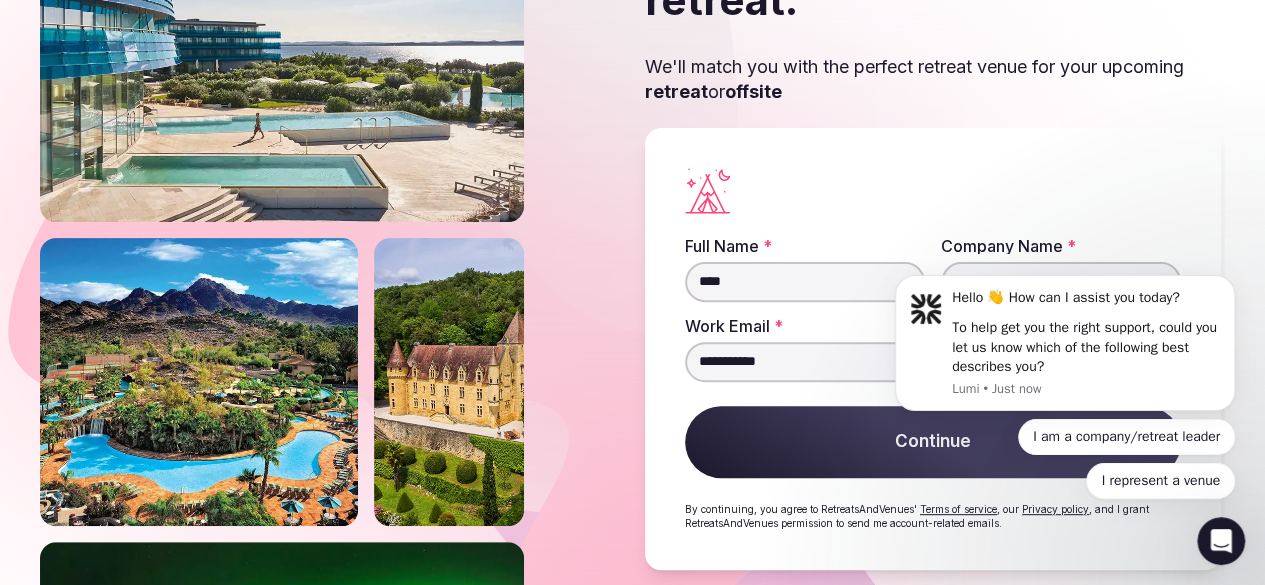 type on "**********" 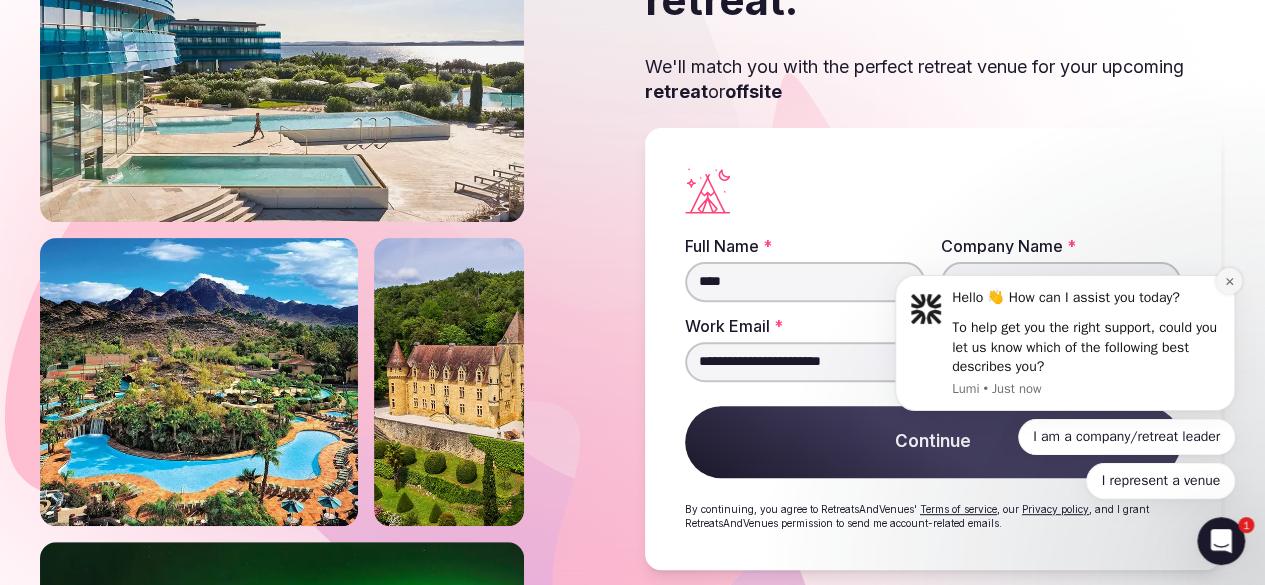 click 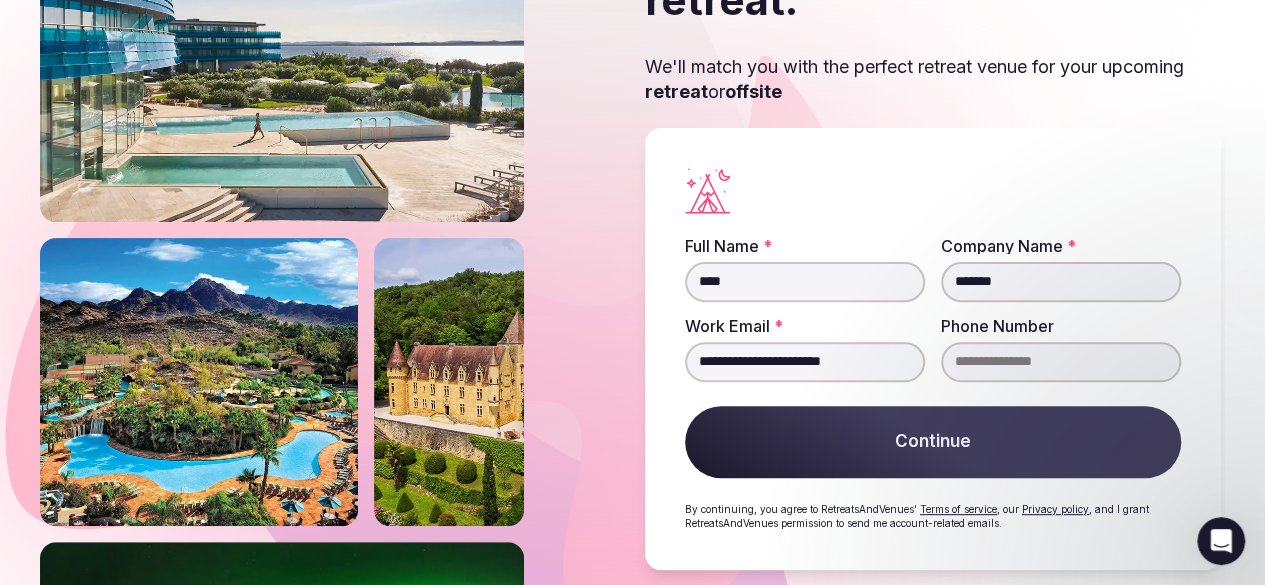 click on "Phone Number" at bounding box center (1061, 362) 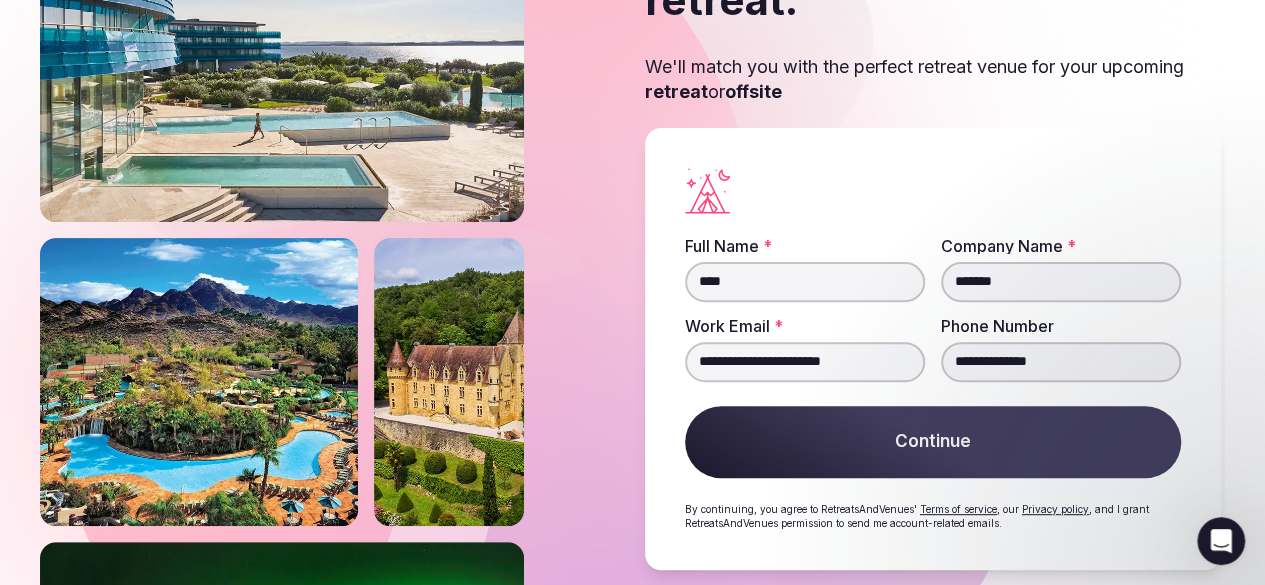 type on "**********" 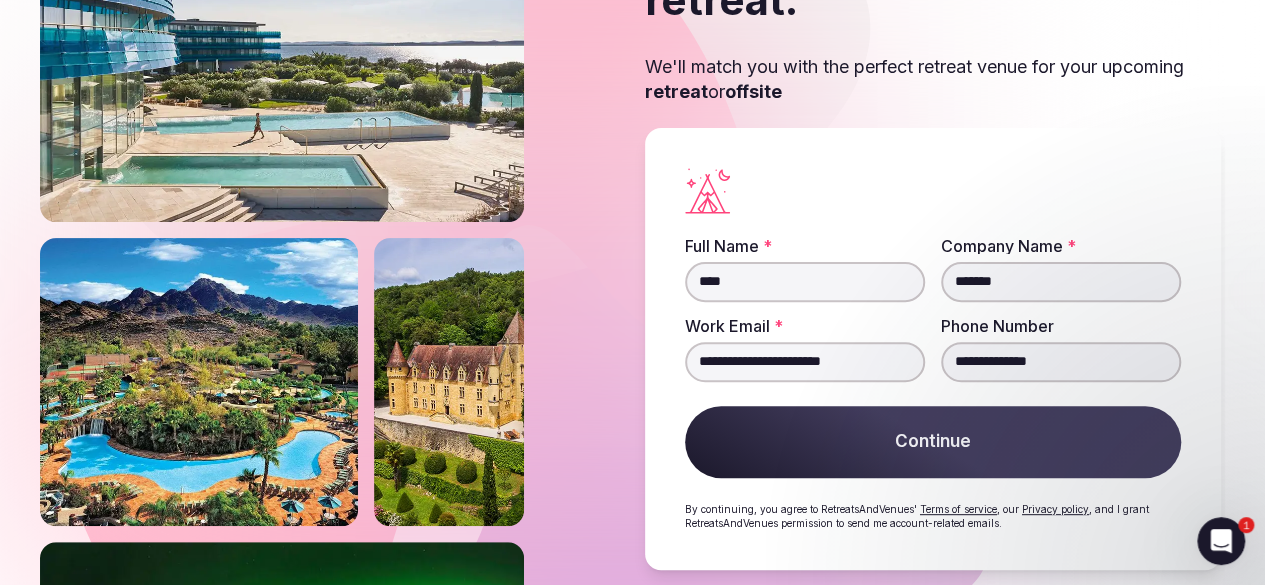 click at bounding box center (1065, 474) 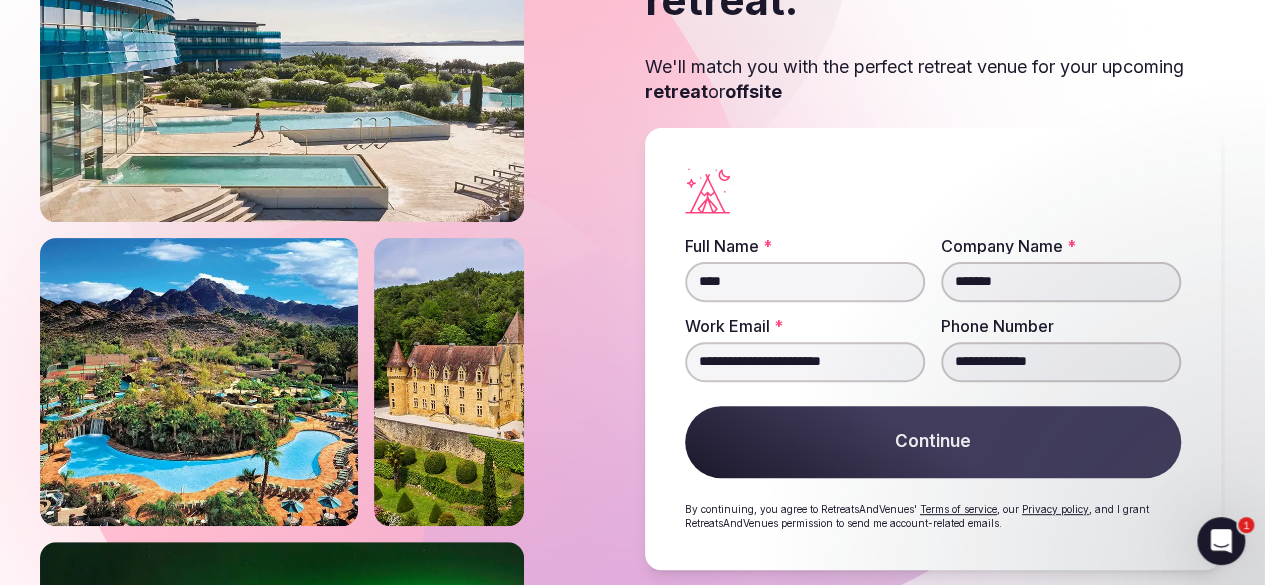 click at bounding box center (1065, 474) 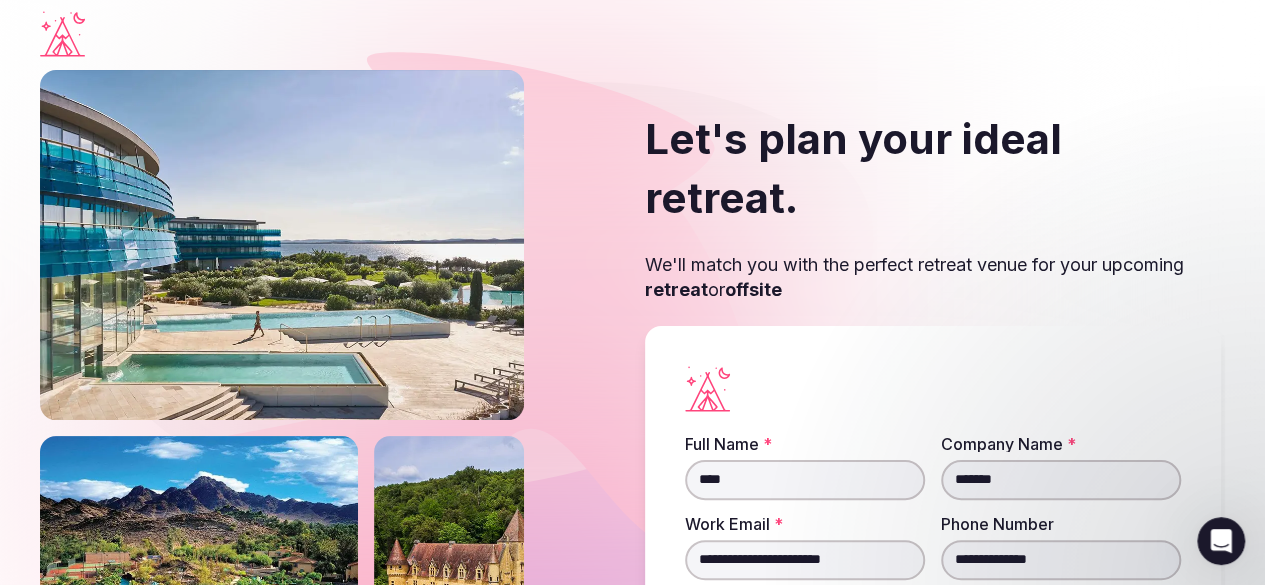 scroll, scrollTop: 0, scrollLeft: 0, axis: both 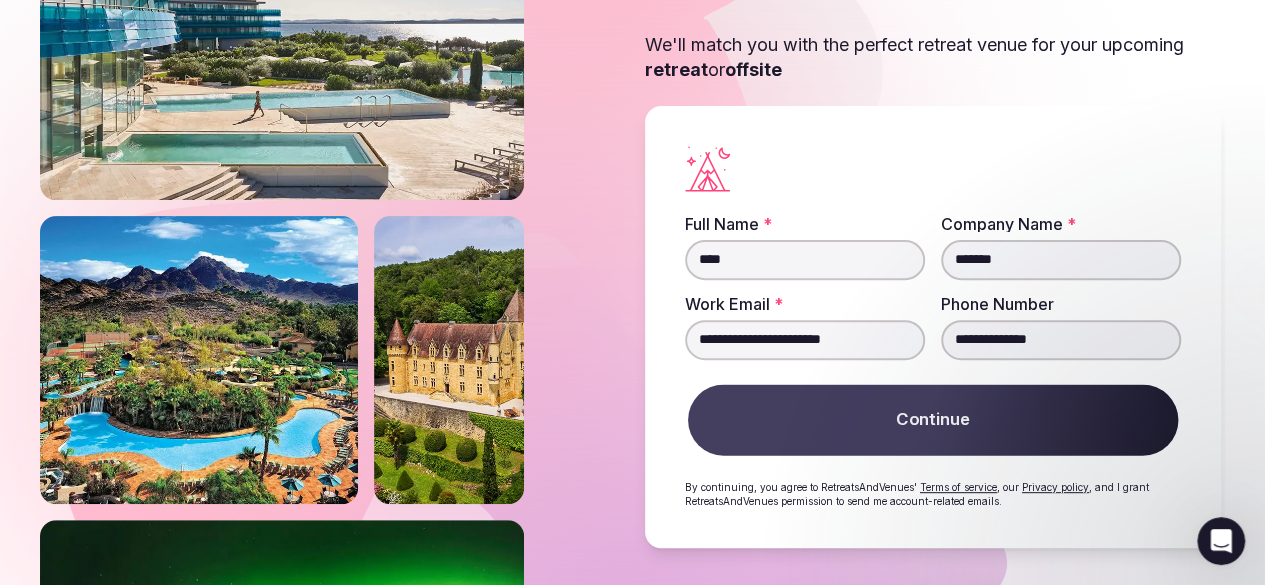 click on "Continue" at bounding box center (933, 419) 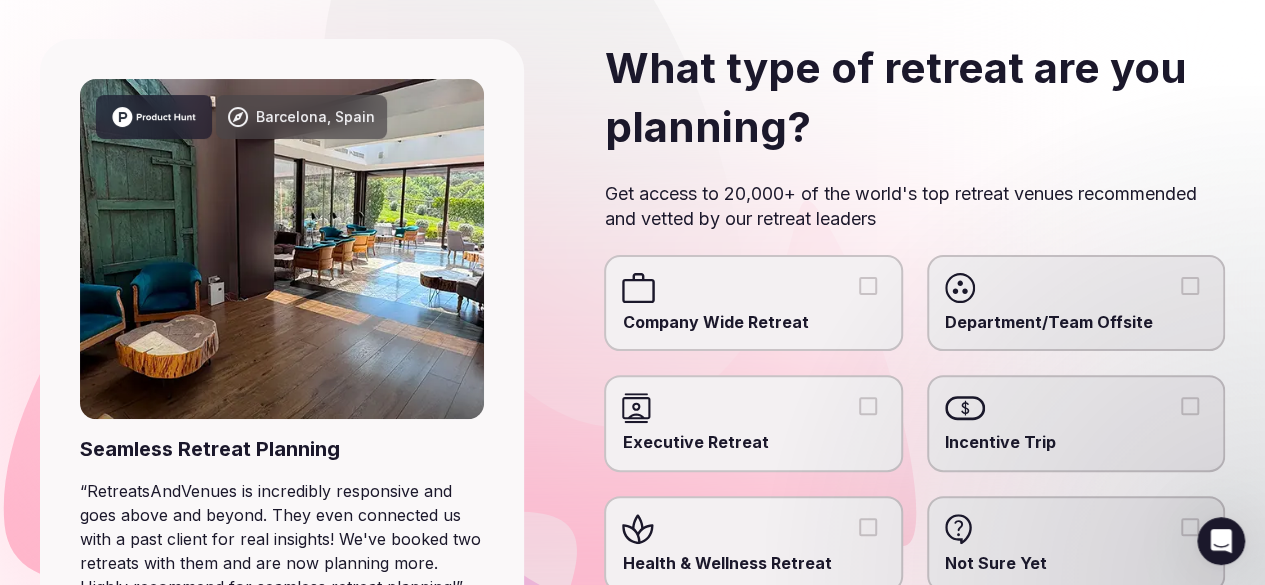 scroll, scrollTop: 200, scrollLeft: 0, axis: vertical 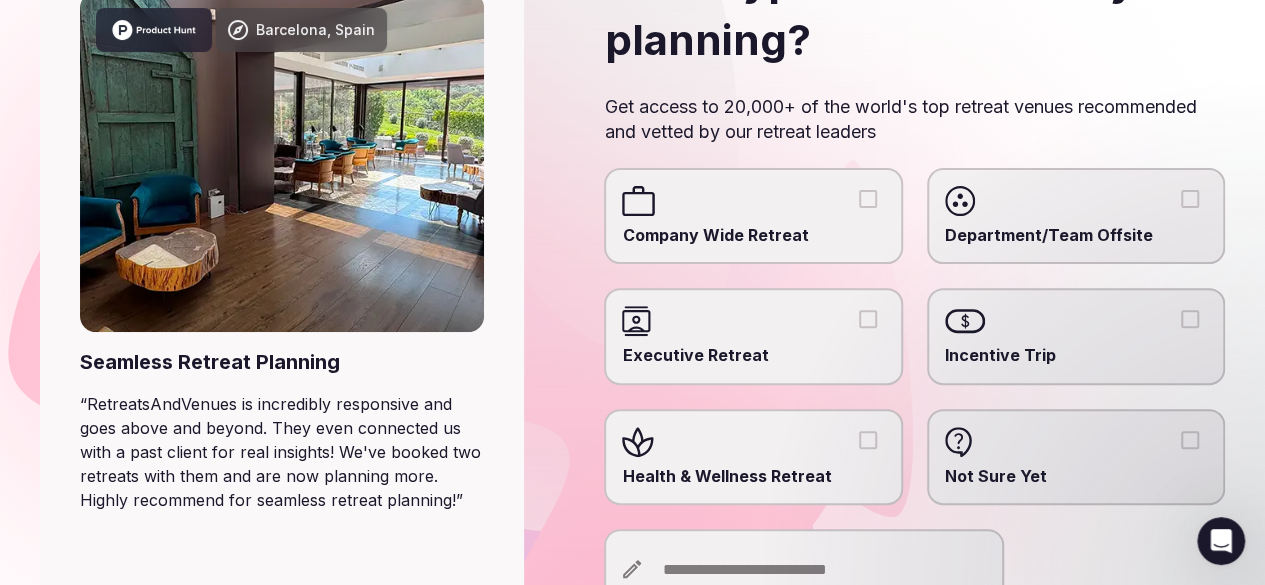click on "Department/Team Offsite" at bounding box center [1076, 235] 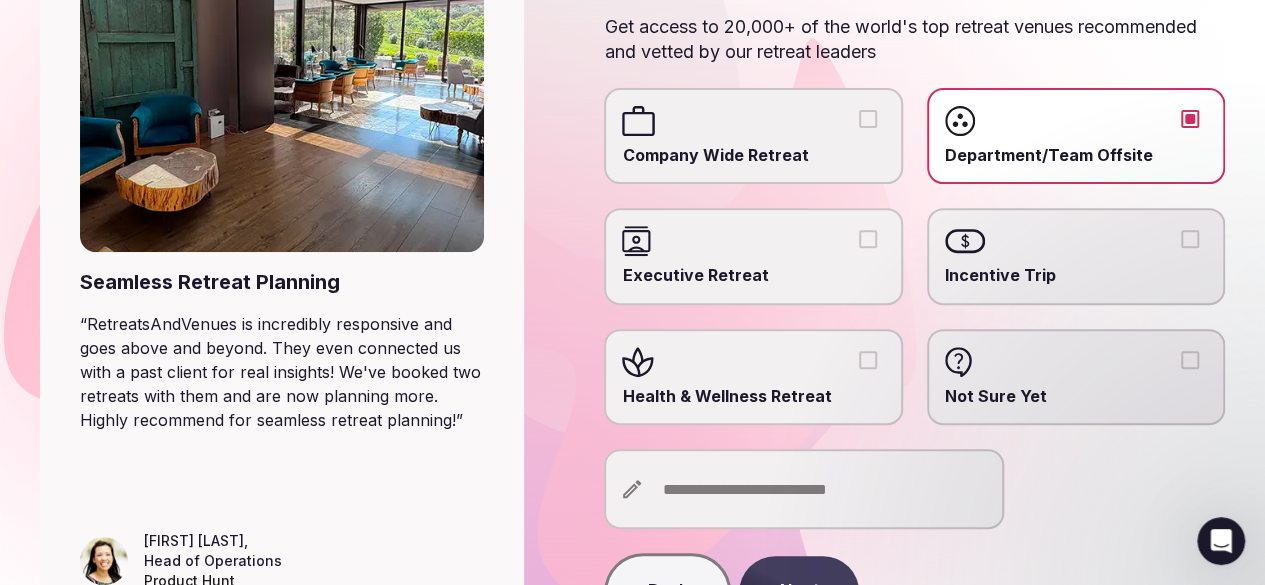 scroll, scrollTop: 400, scrollLeft: 0, axis: vertical 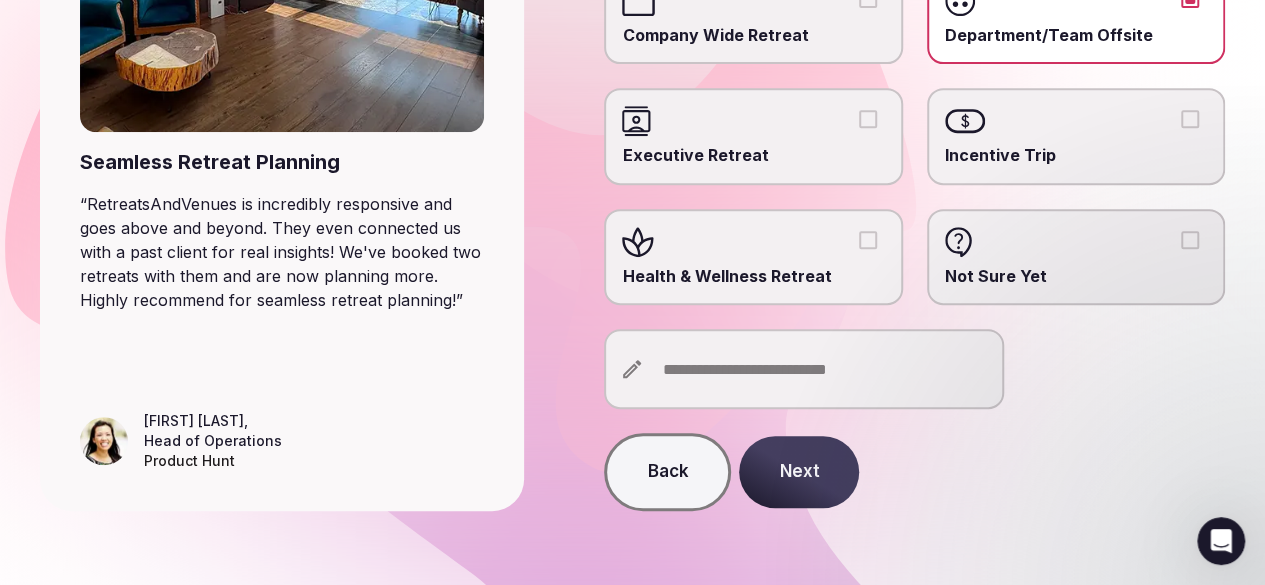 click at bounding box center [804, 369] 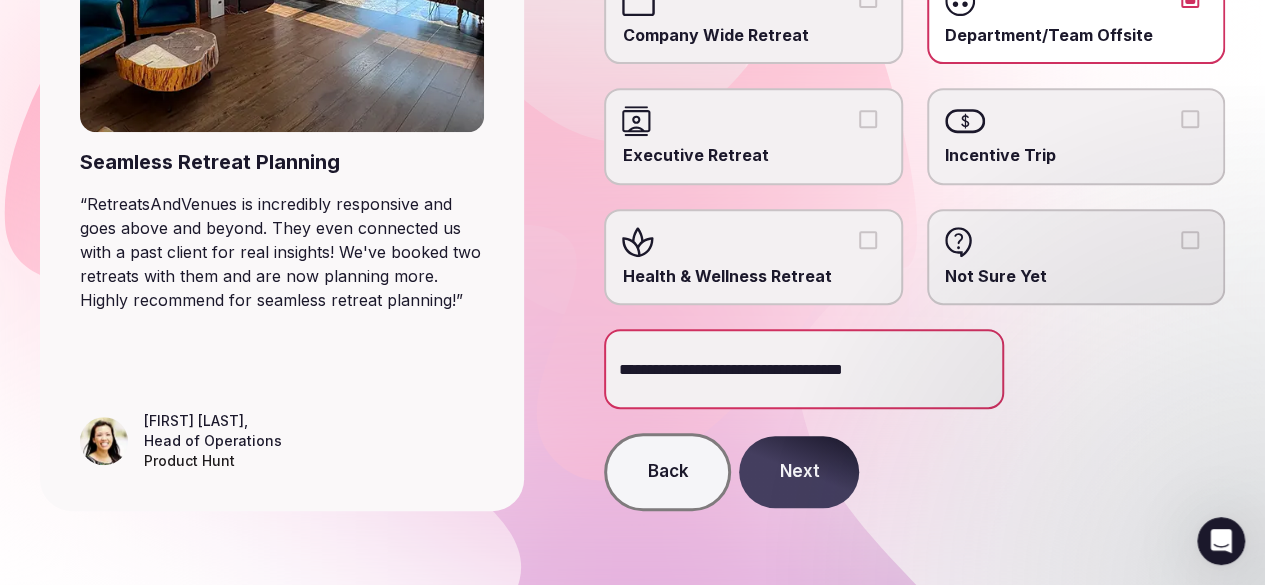 type on "**********" 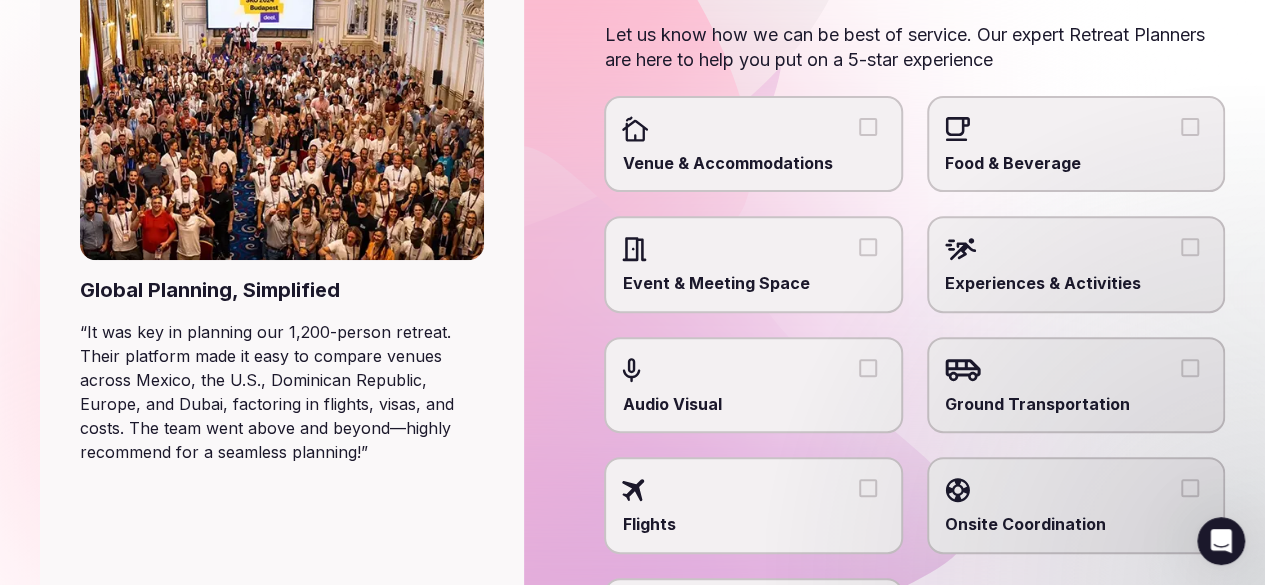 scroll, scrollTop: 290, scrollLeft: 0, axis: vertical 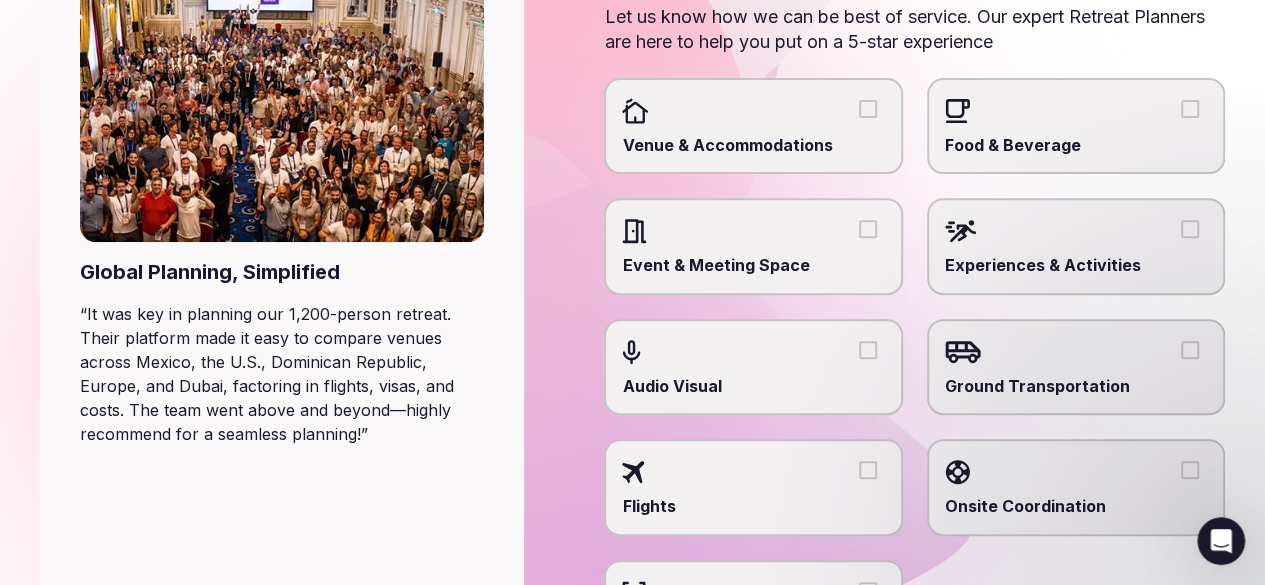 click on "Venue & Accommodations" at bounding box center [753, 145] 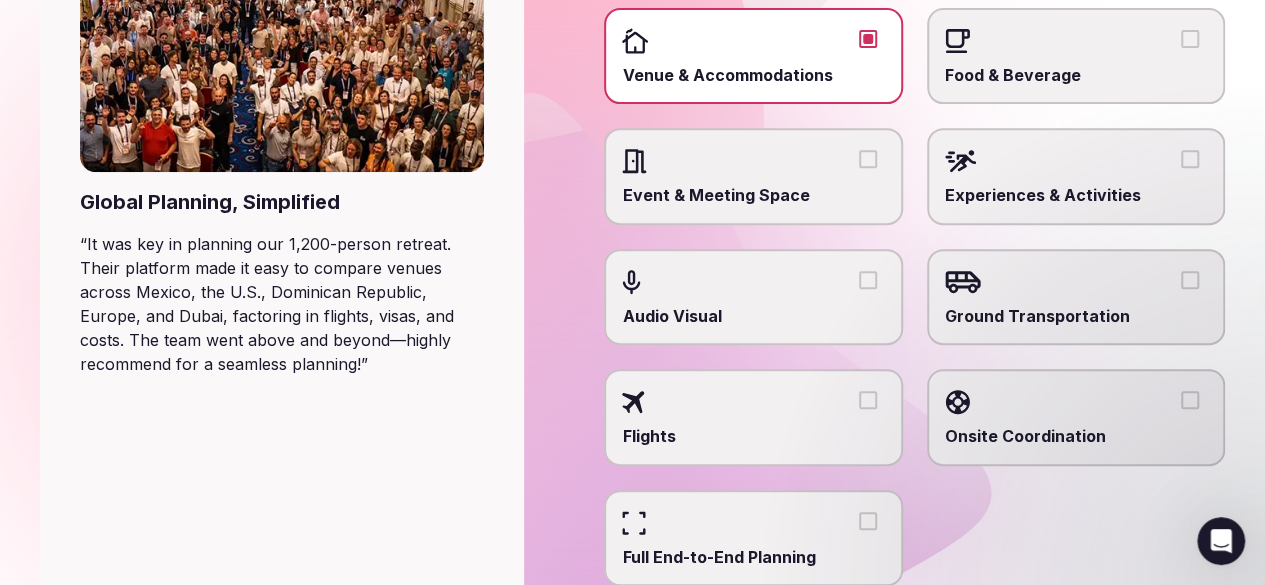 scroll, scrollTop: 390, scrollLeft: 0, axis: vertical 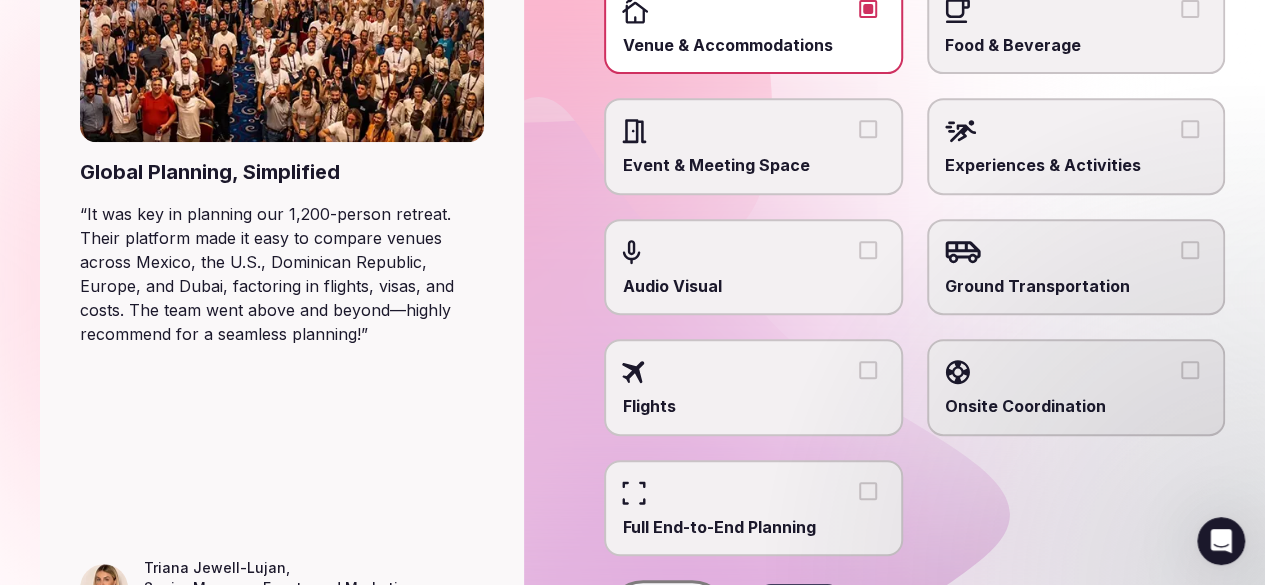 click on "Next" at bounding box center (799, 618) 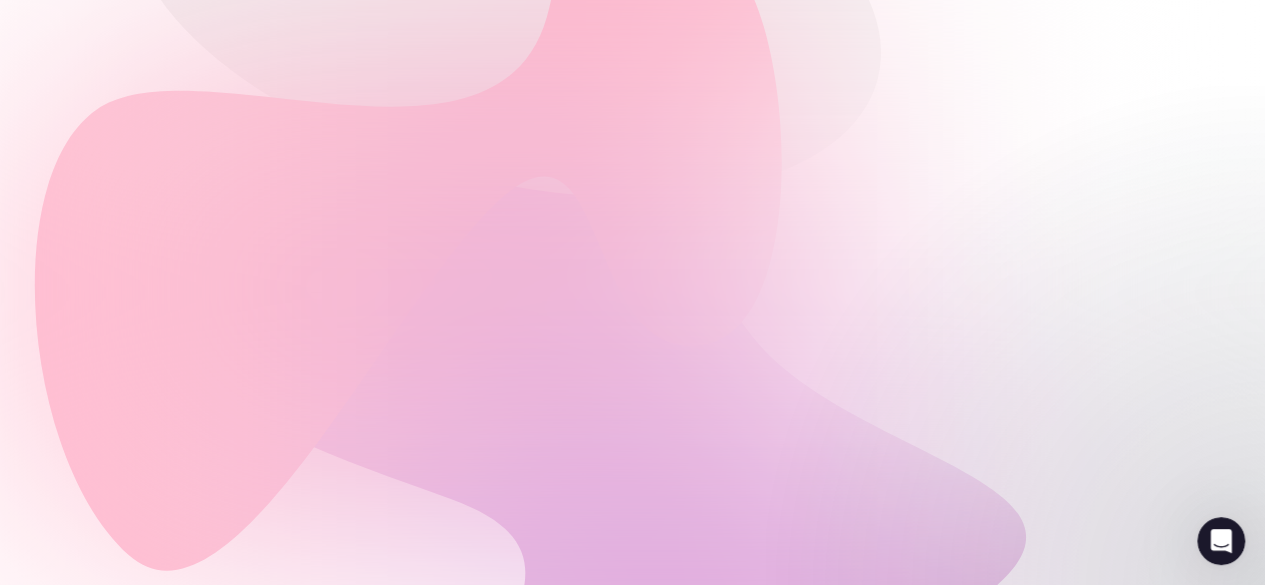 scroll, scrollTop: 0, scrollLeft: 0, axis: both 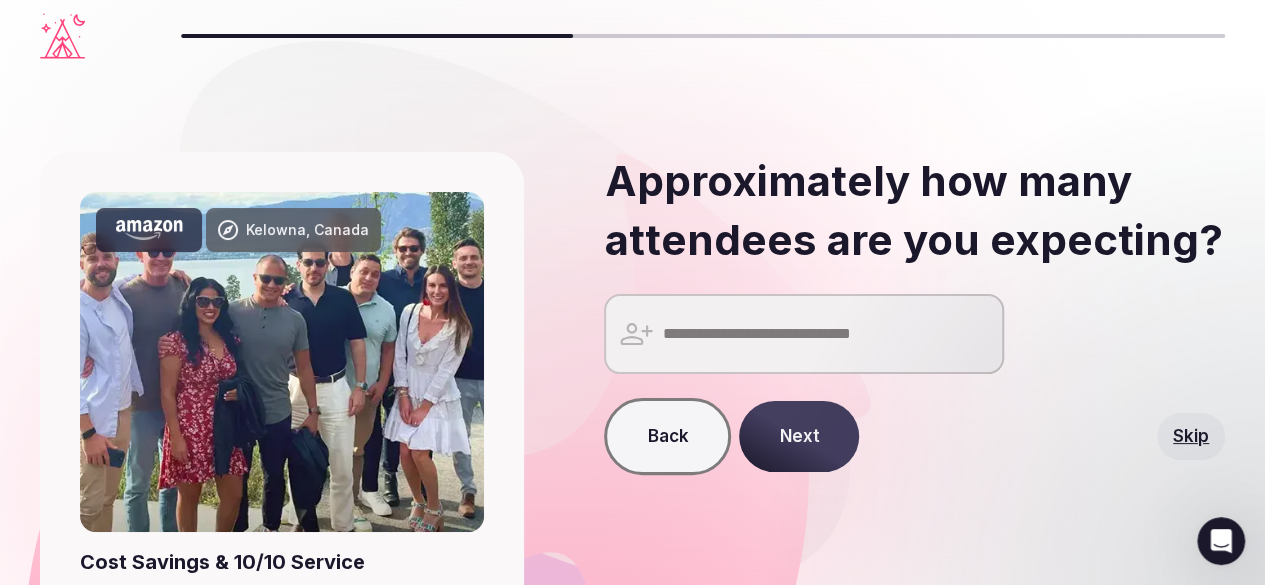 click at bounding box center (804, 334) 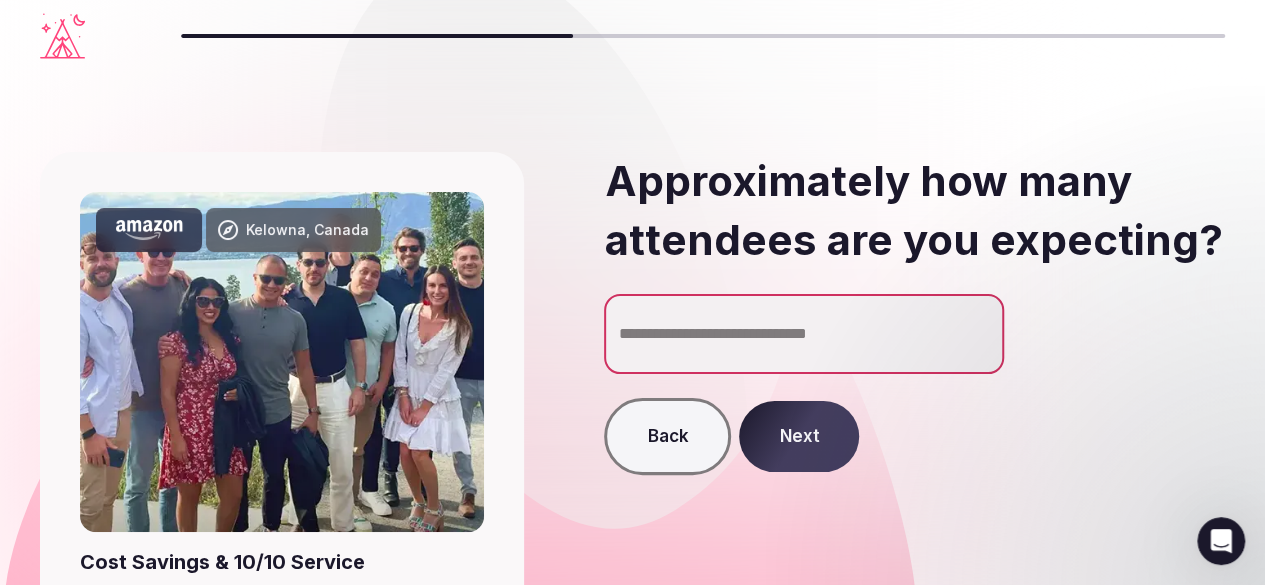 type on "**" 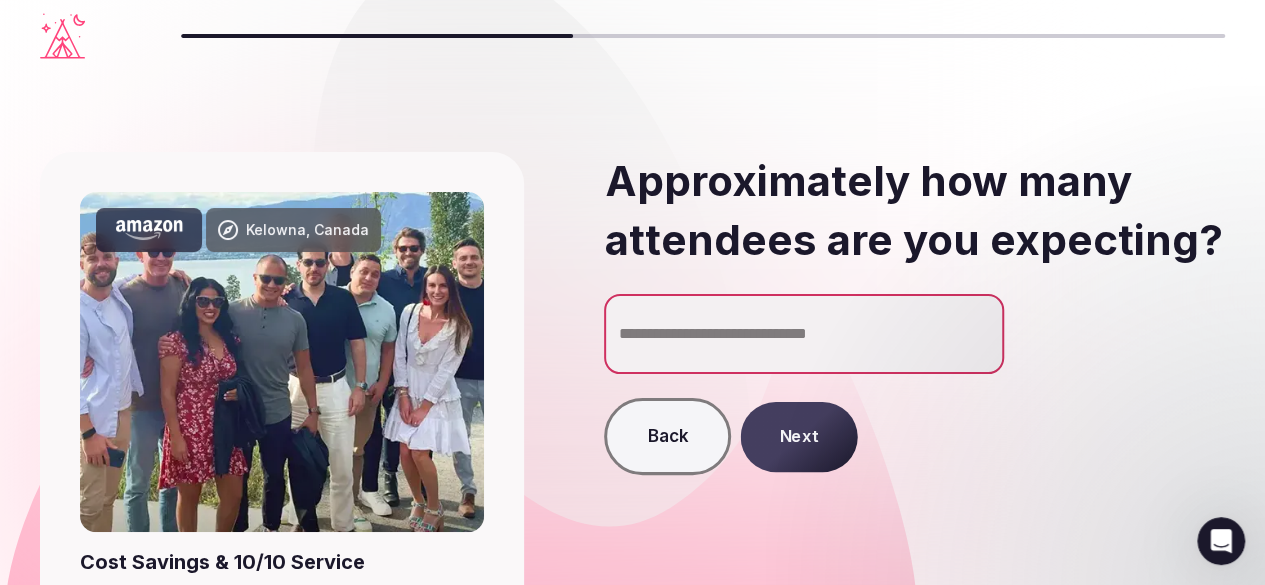 click on "Next" at bounding box center (799, 436) 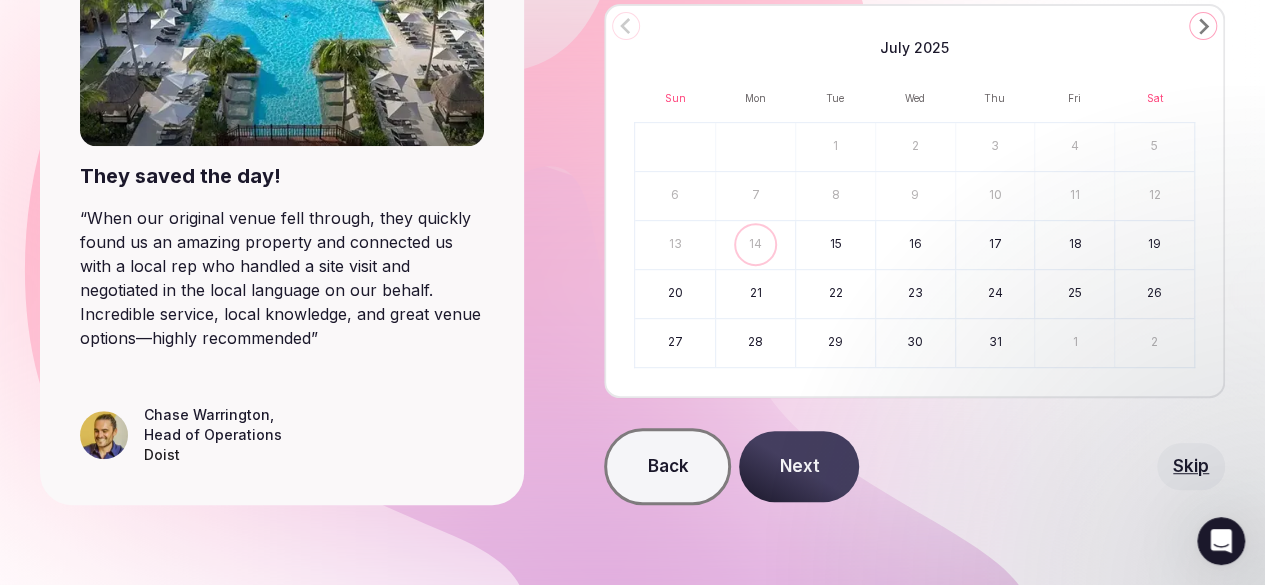scroll, scrollTop: 400, scrollLeft: 0, axis: vertical 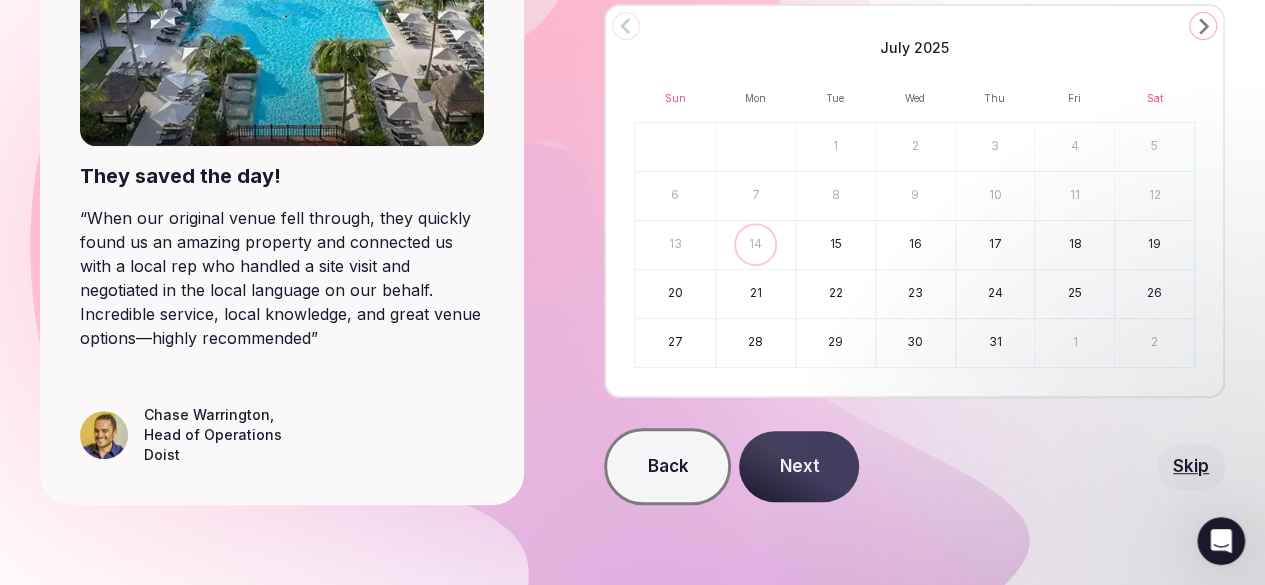 click 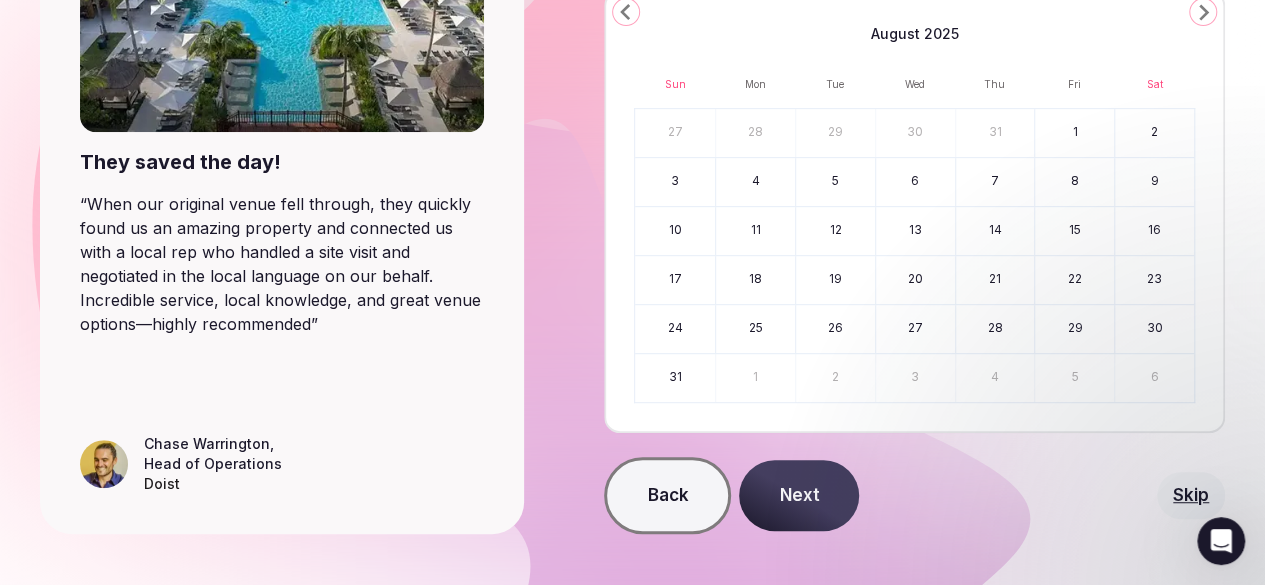 click 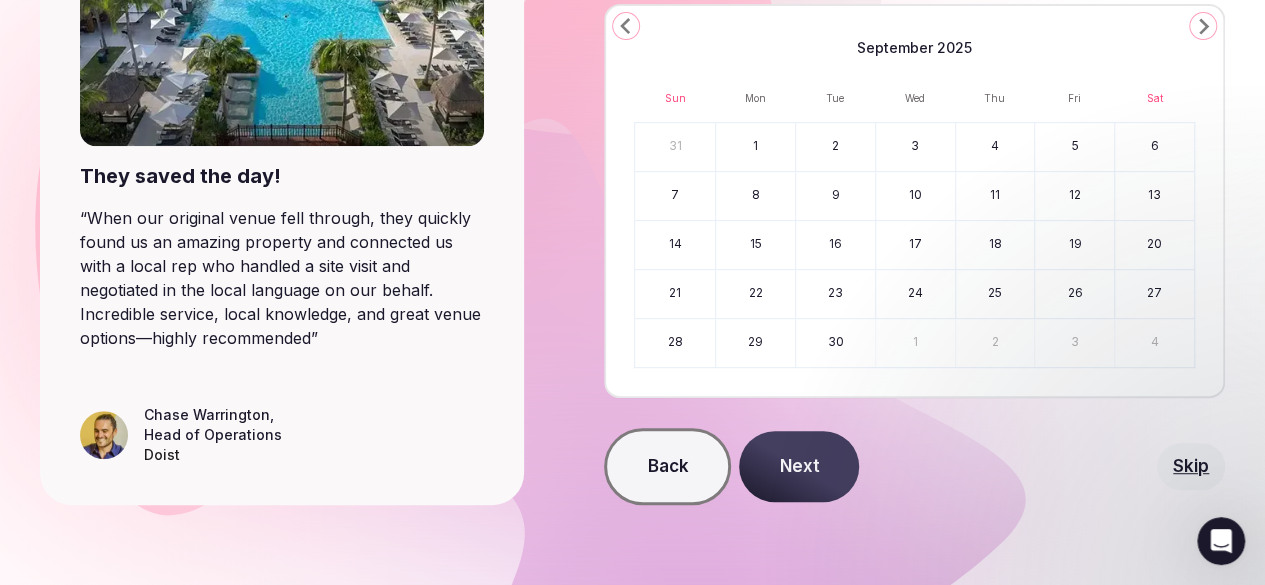 click 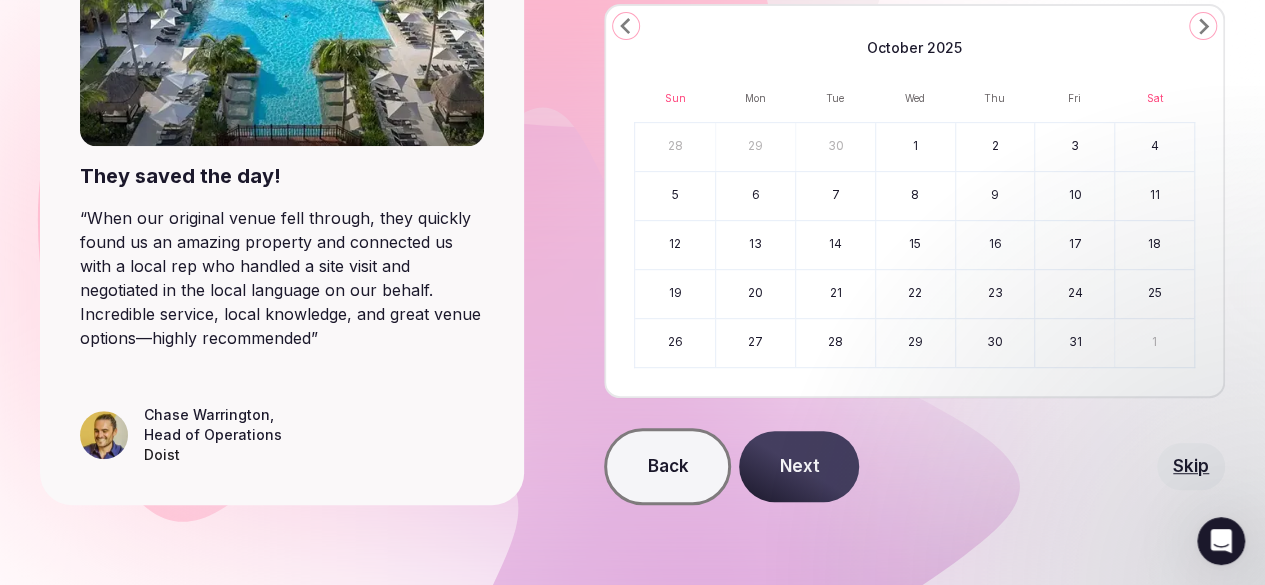 click 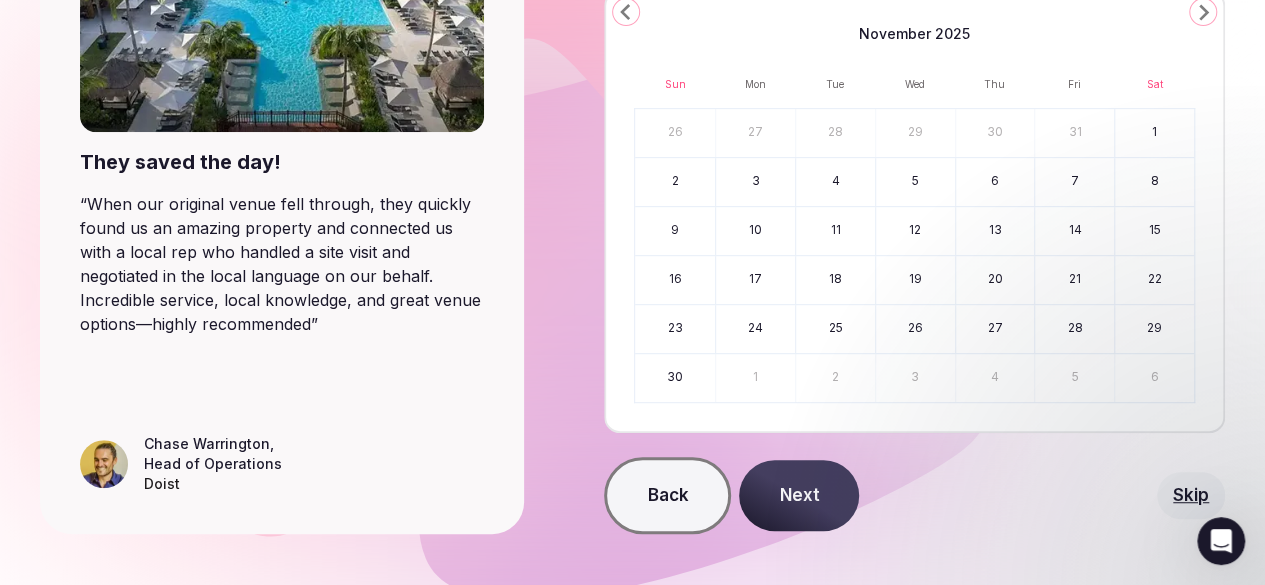 click on "10" at bounding box center [755, 231] 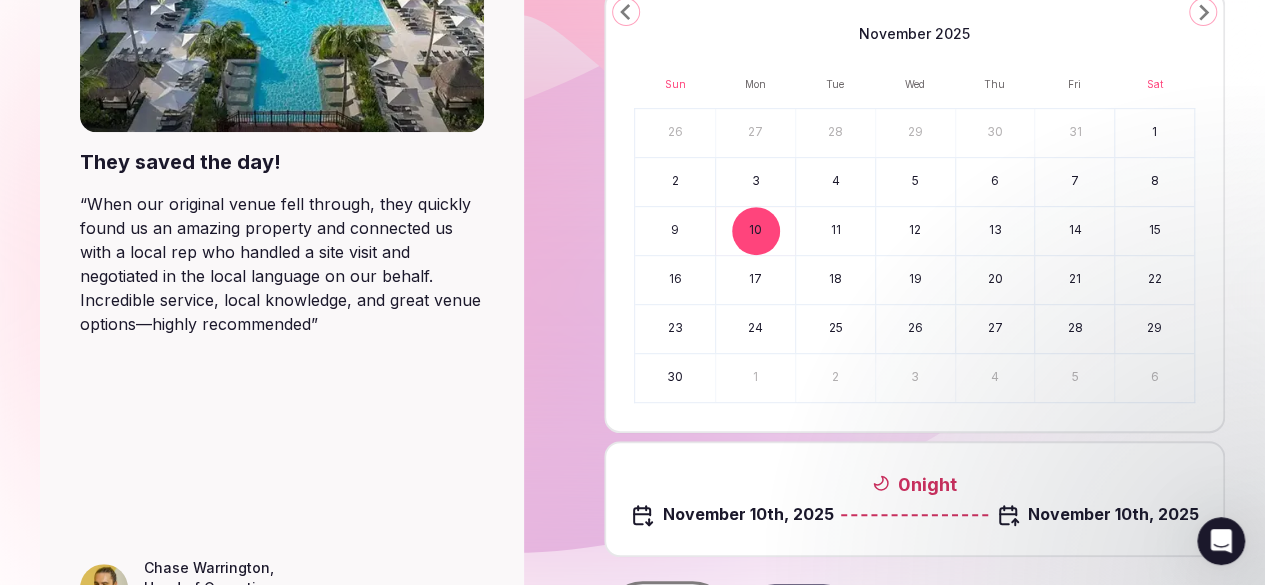 click on "14" at bounding box center [1074, 231] 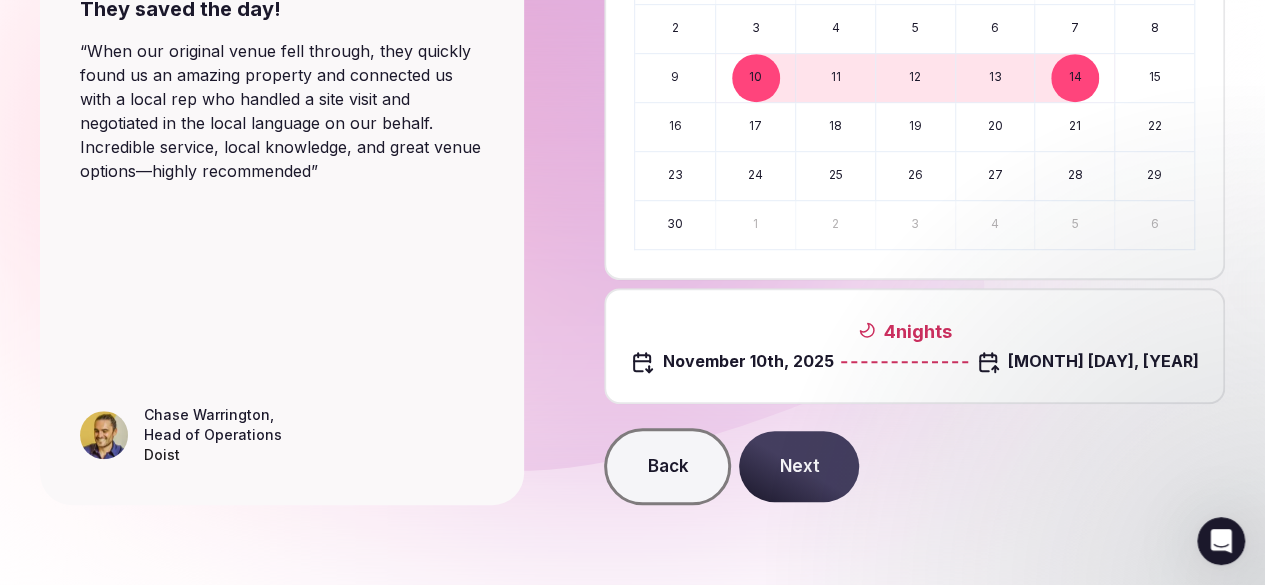 scroll, scrollTop: 605, scrollLeft: 0, axis: vertical 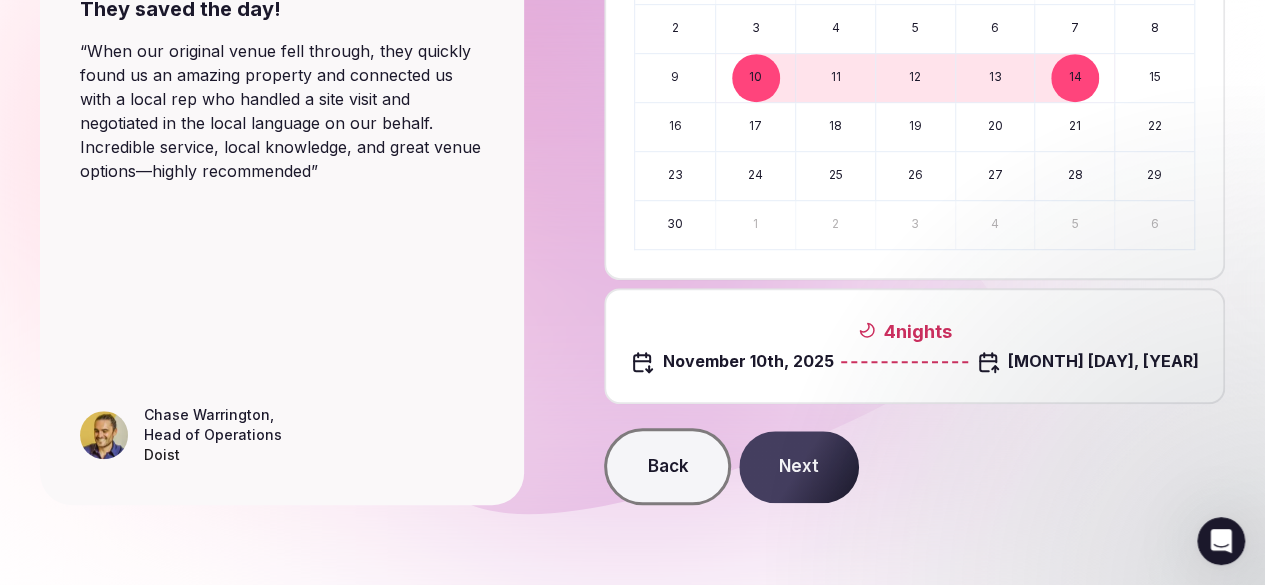 click on "Next" at bounding box center (800, 467) 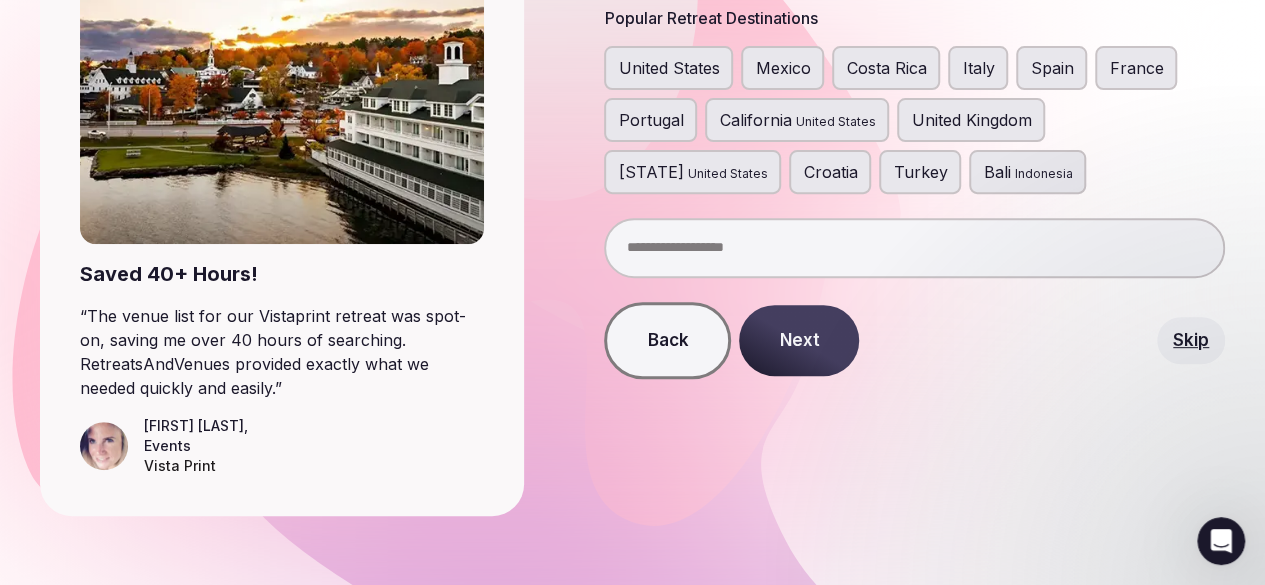 scroll, scrollTop: 300, scrollLeft: 0, axis: vertical 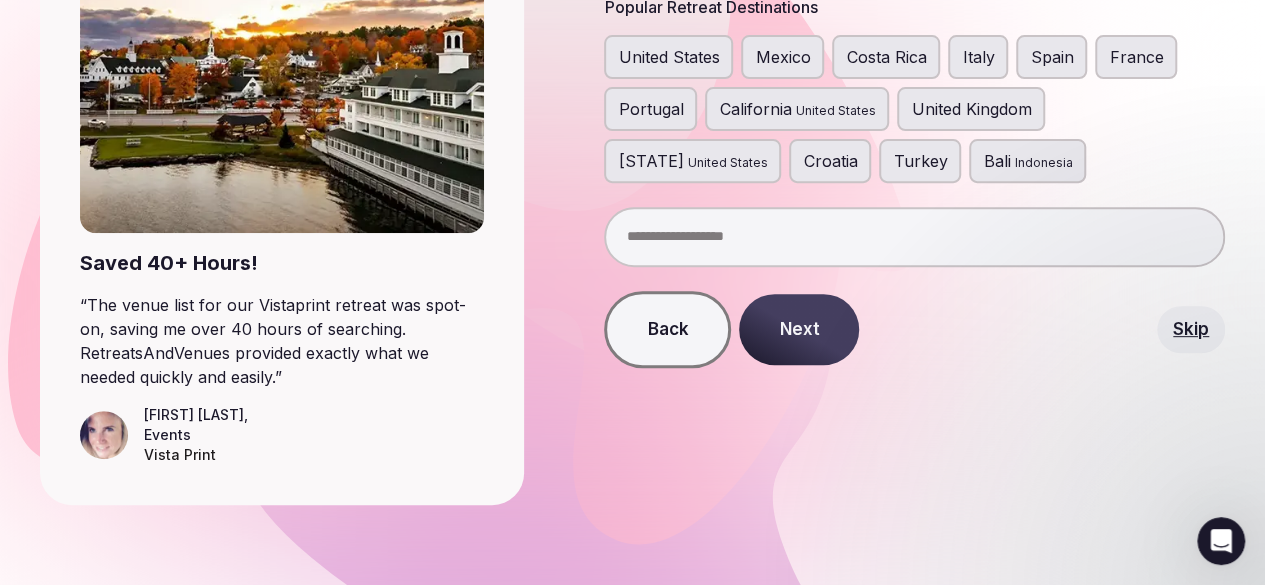 click at bounding box center [914, 237] 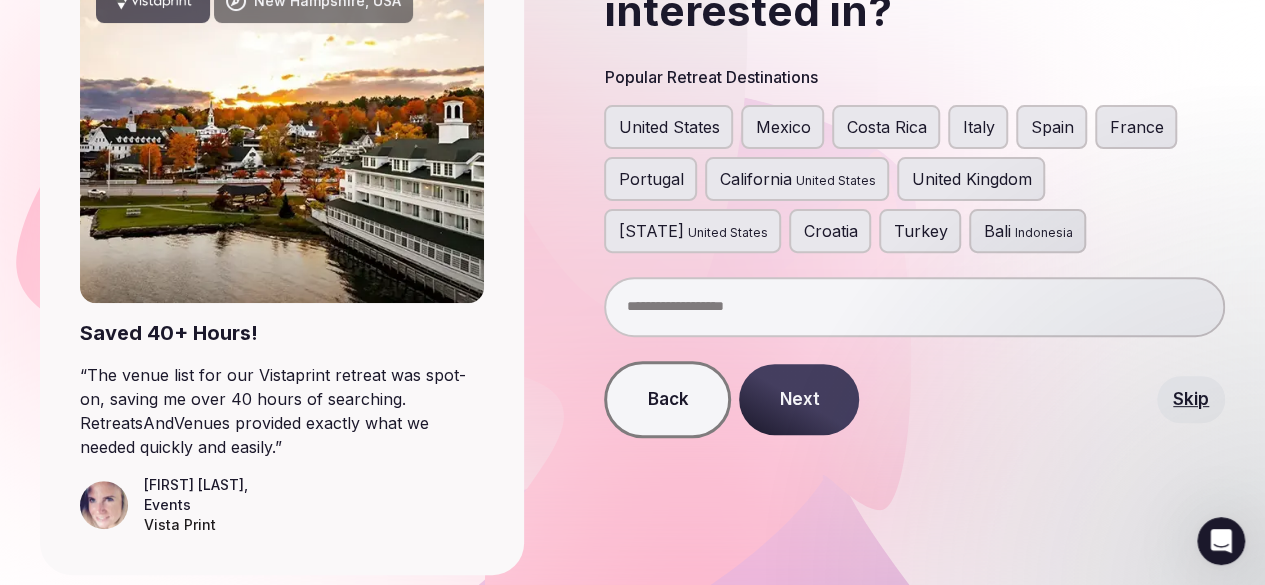 scroll, scrollTop: 200, scrollLeft: 0, axis: vertical 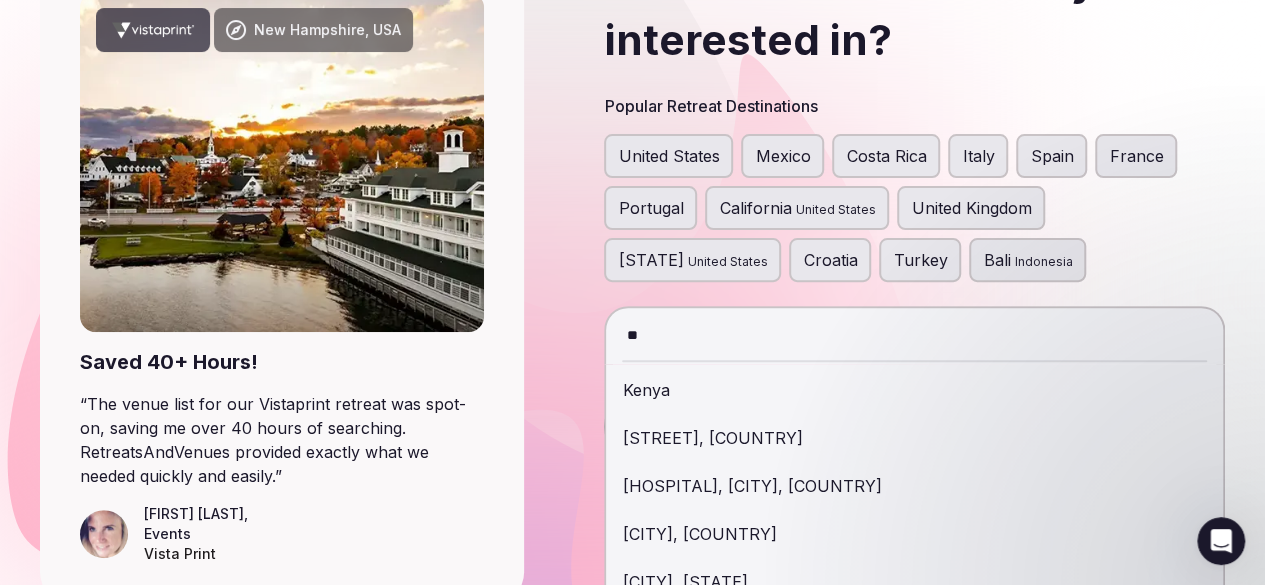 type on "*" 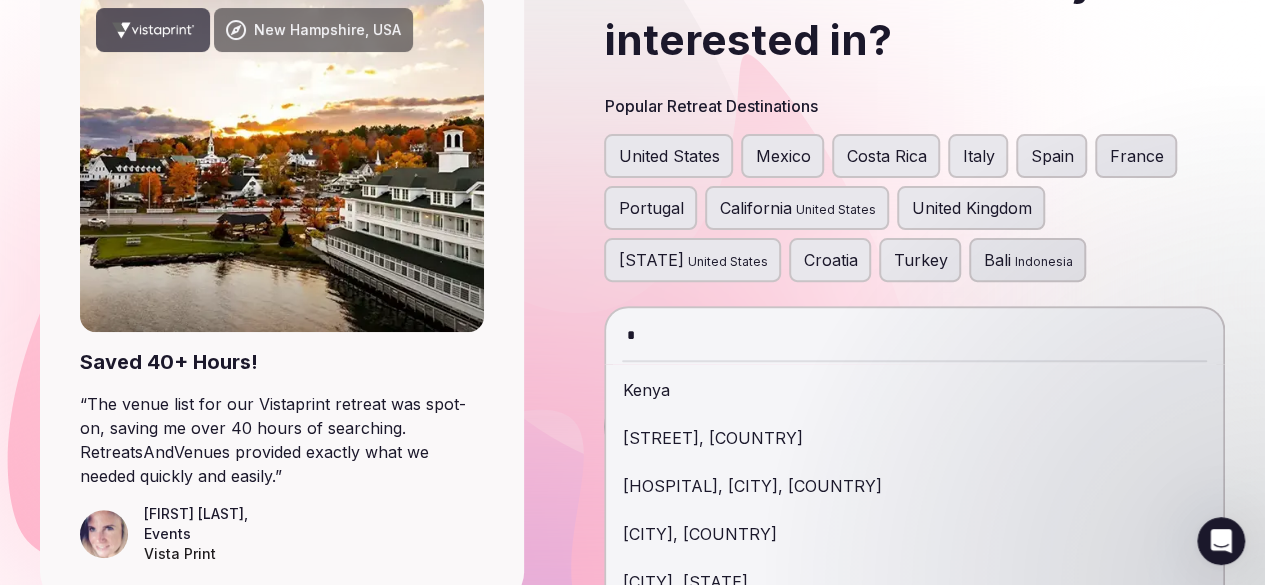 type 